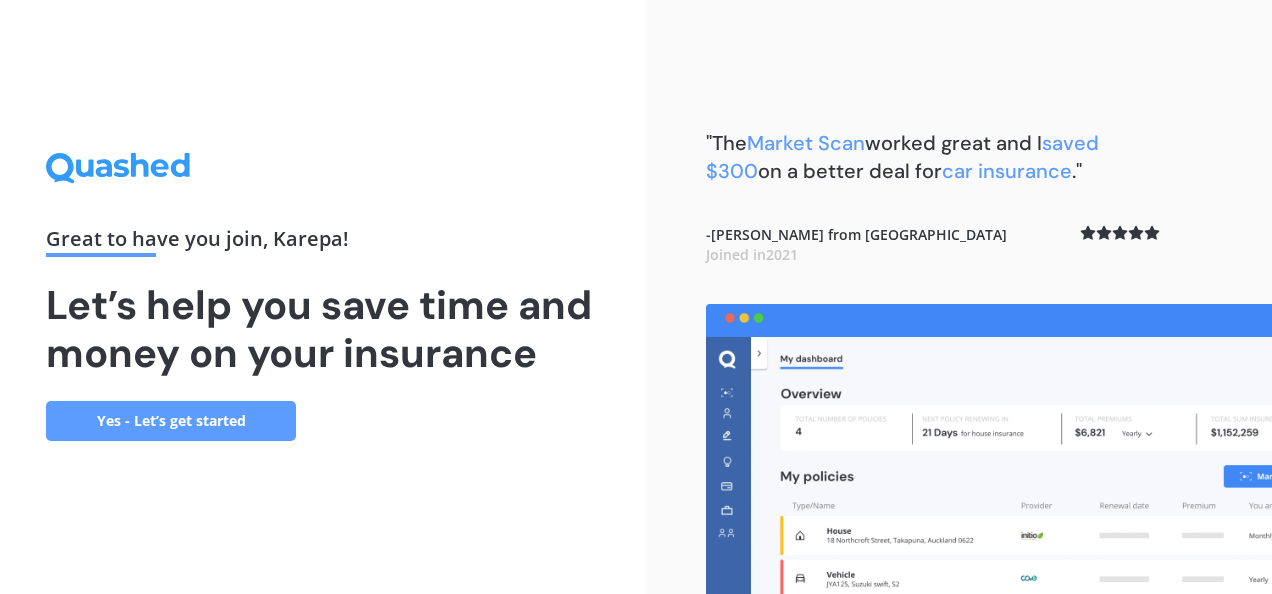 scroll, scrollTop: 0, scrollLeft: 0, axis: both 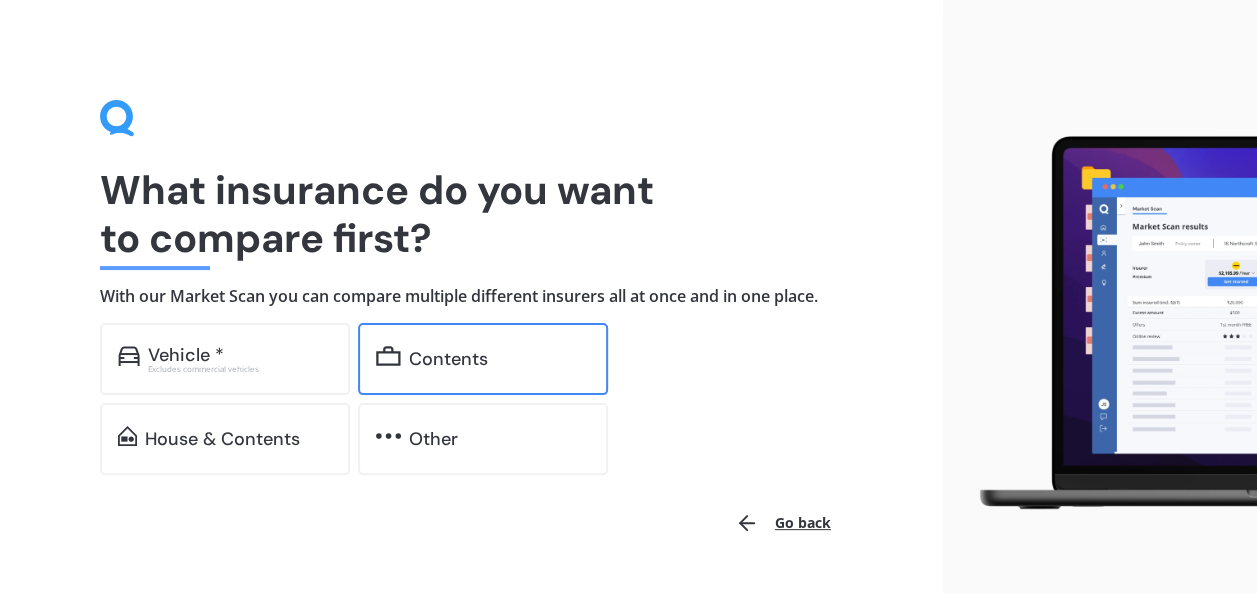click on "Contents" at bounding box center (483, 359) 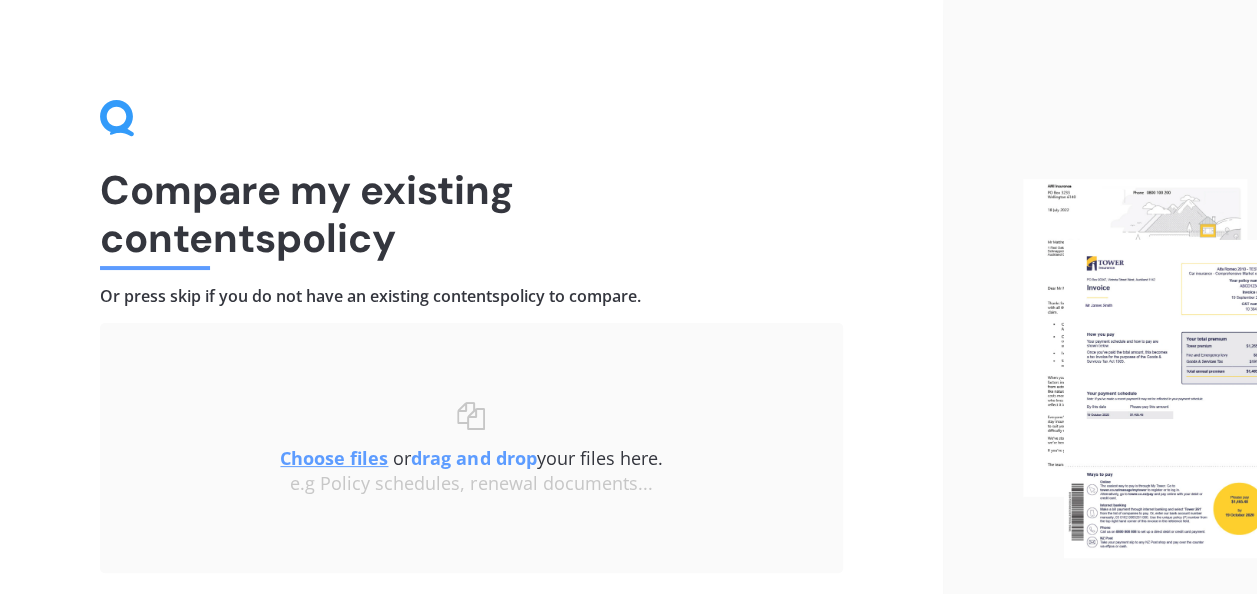 scroll, scrollTop: 100, scrollLeft: 0, axis: vertical 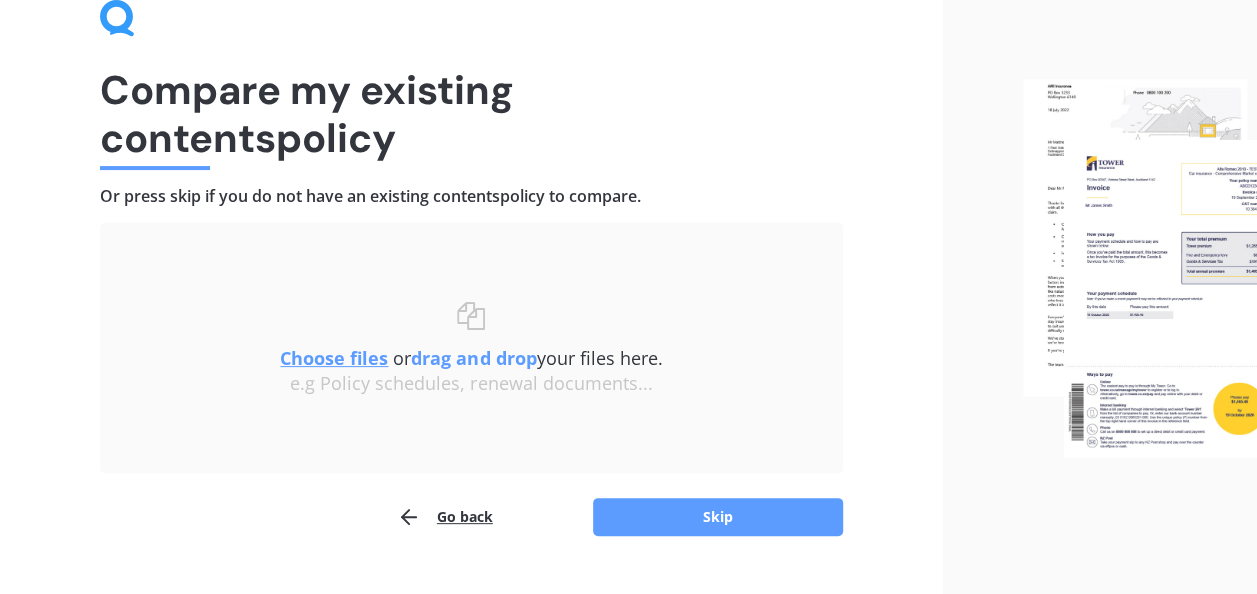 click on "Choose files" at bounding box center (334, 358) 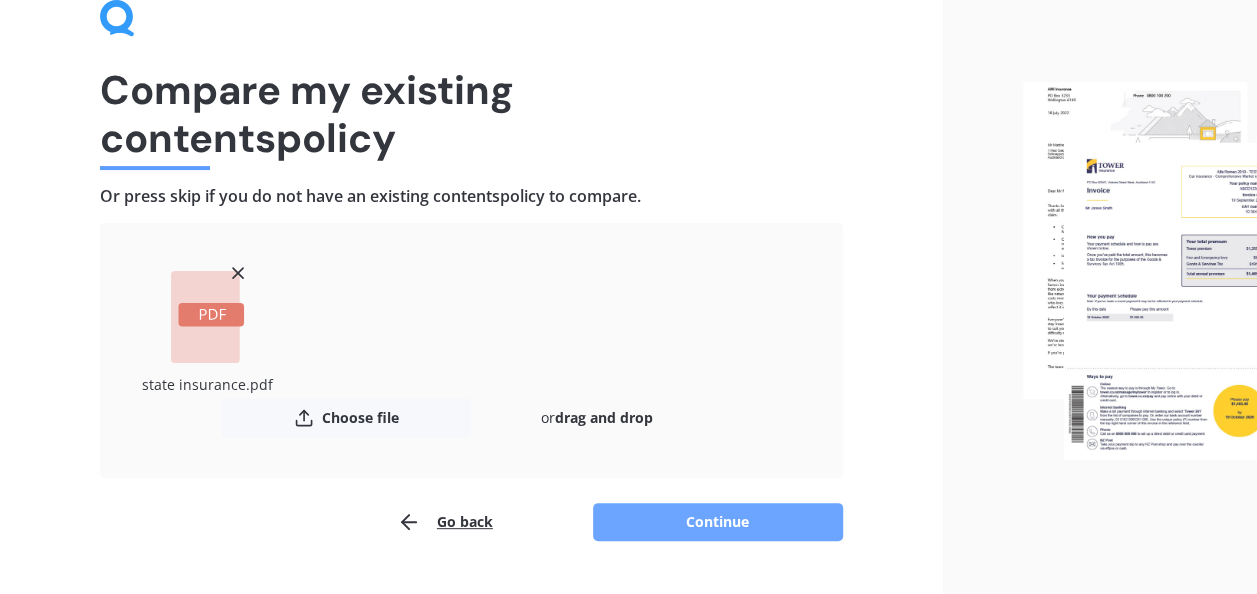 click on "Continue" at bounding box center [718, 522] 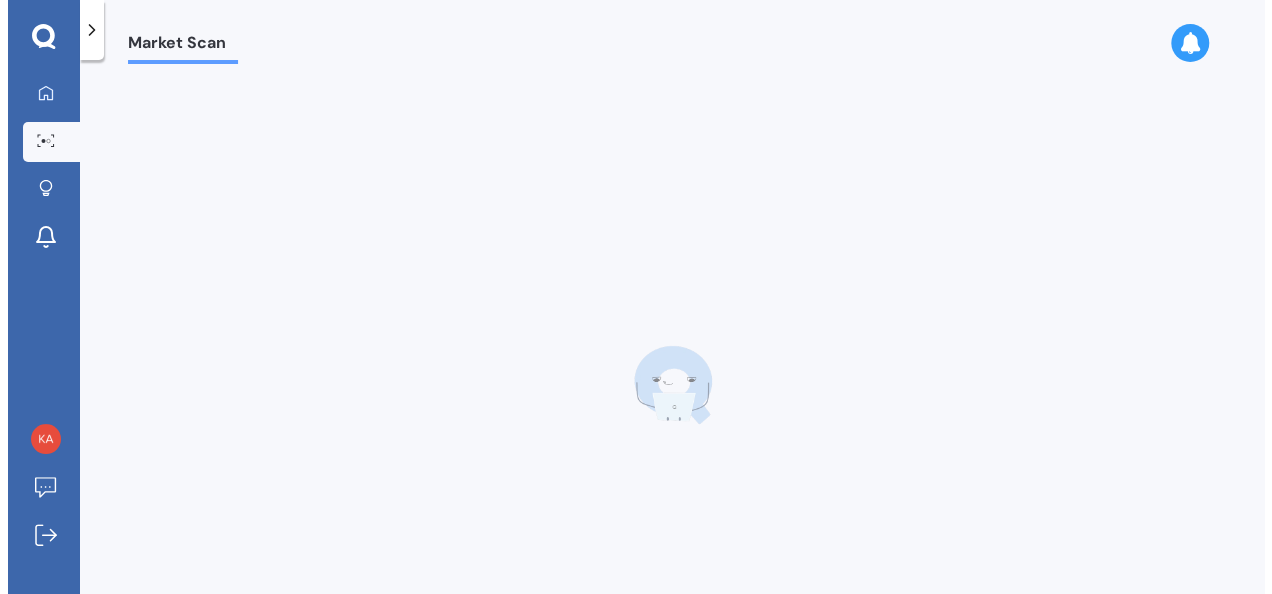scroll, scrollTop: 0, scrollLeft: 0, axis: both 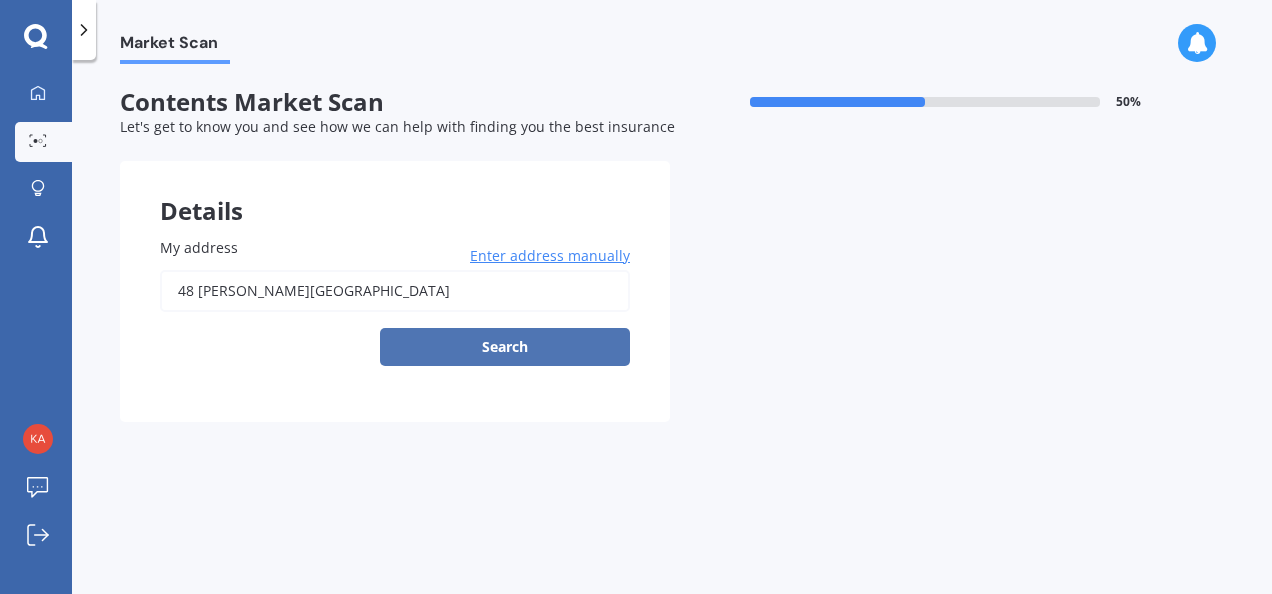 click on "Search" at bounding box center (505, 347) 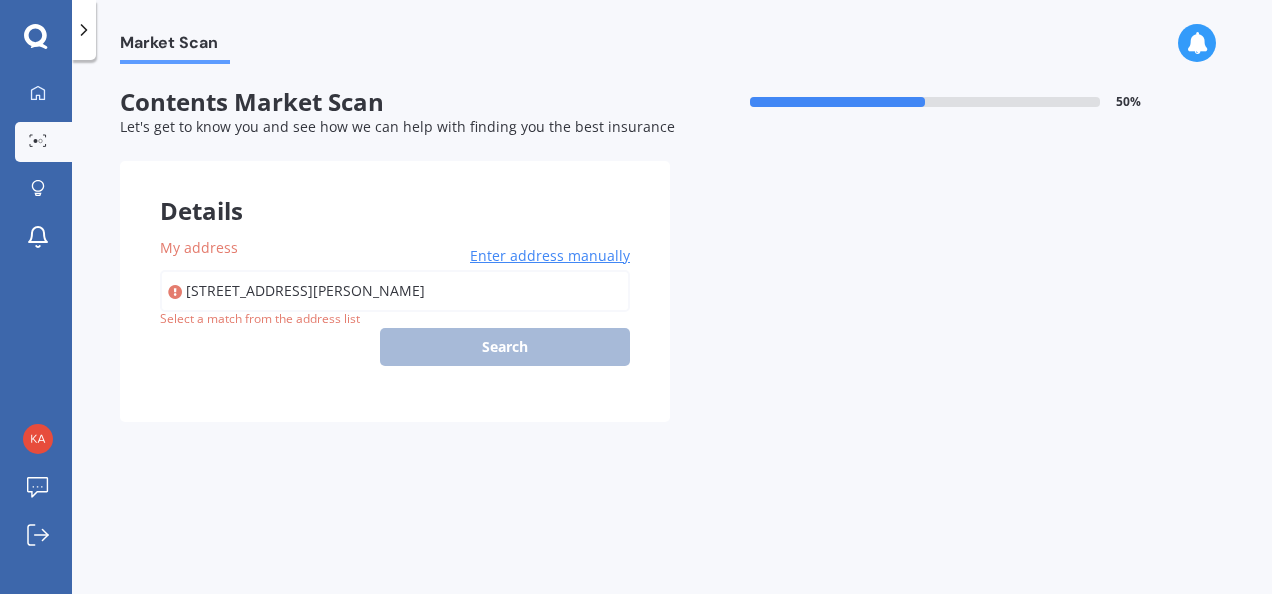 type on "[STREET_ADDRESS][PERSON_NAME]" 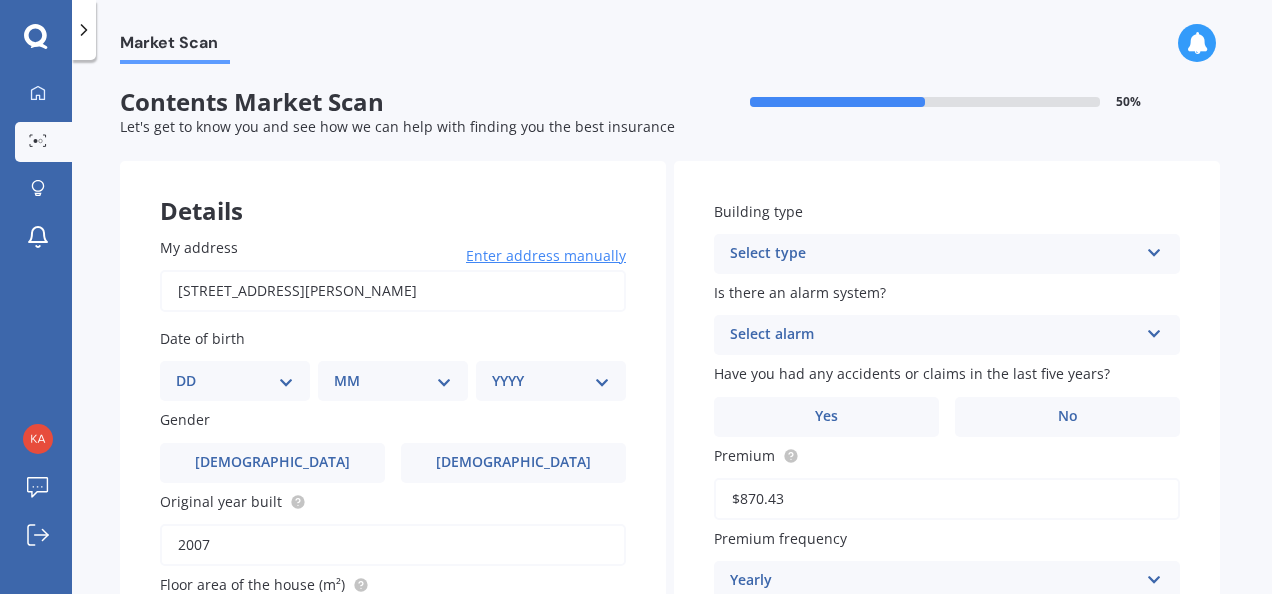 scroll, scrollTop: 100, scrollLeft: 0, axis: vertical 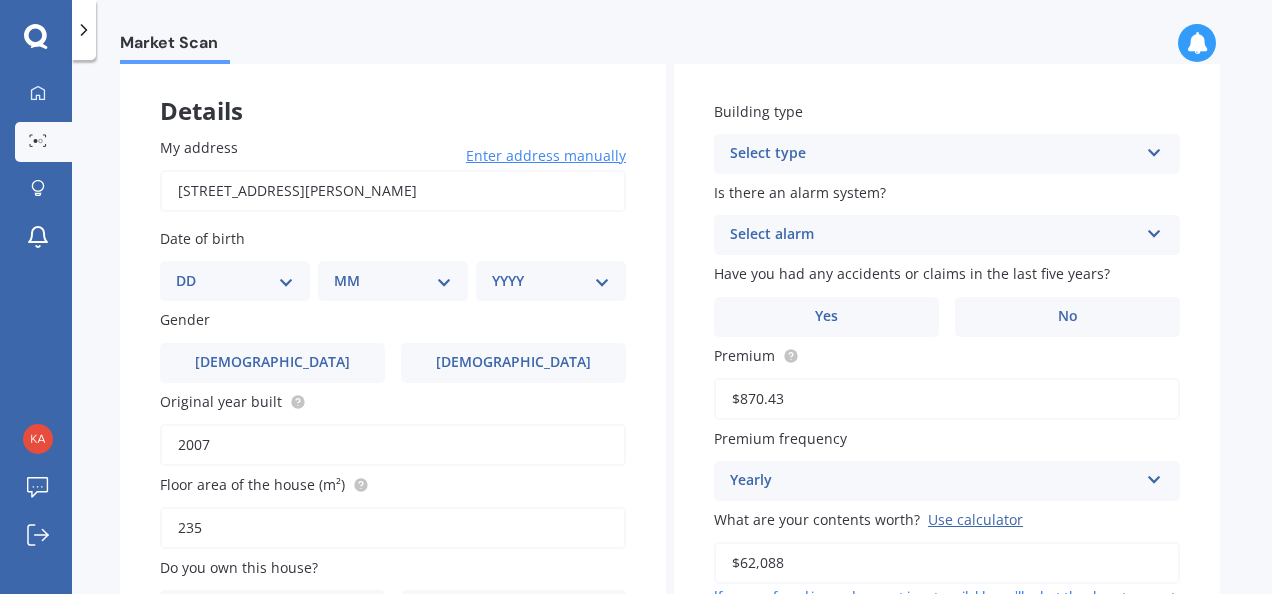 click on "DD 01 02 03 04 05 06 07 08 09 10 11 12 13 14 15 16 17 18 19 20 21 22 23 24 25 26 27 28 29 30 31" at bounding box center (235, 281) 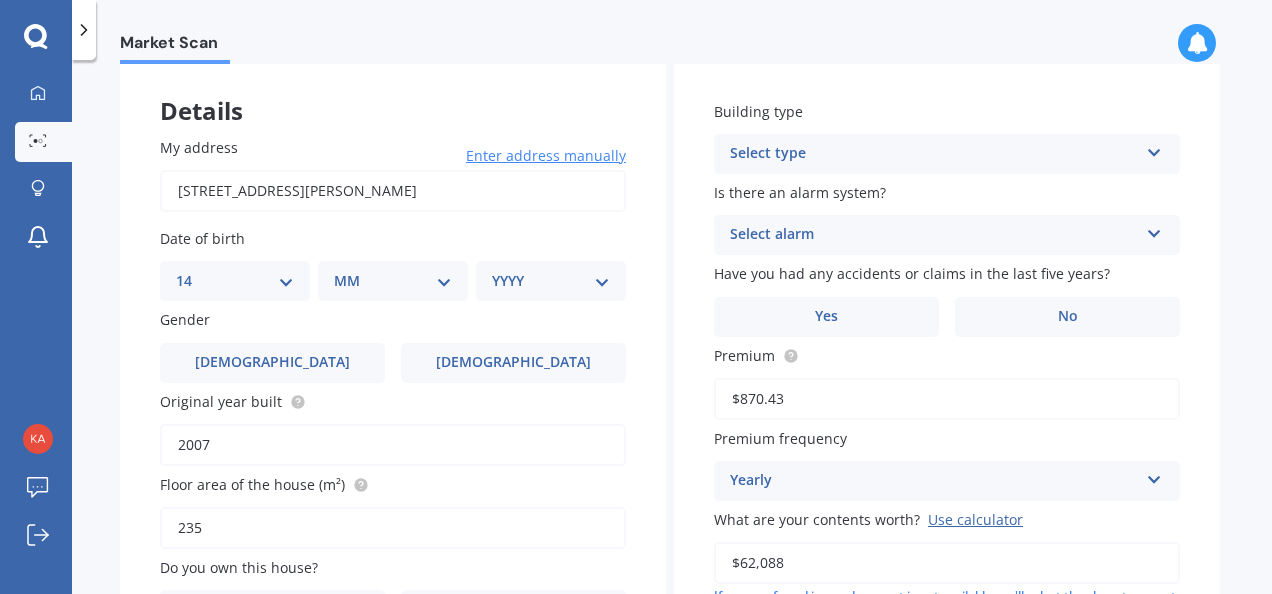 click on "DD 01 02 03 04 05 06 07 08 09 10 11 12 13 14 15 16 17 18 19 20 21 22 23 24 25 26 27 28 29 30 31" at bounding box center [235, 281] 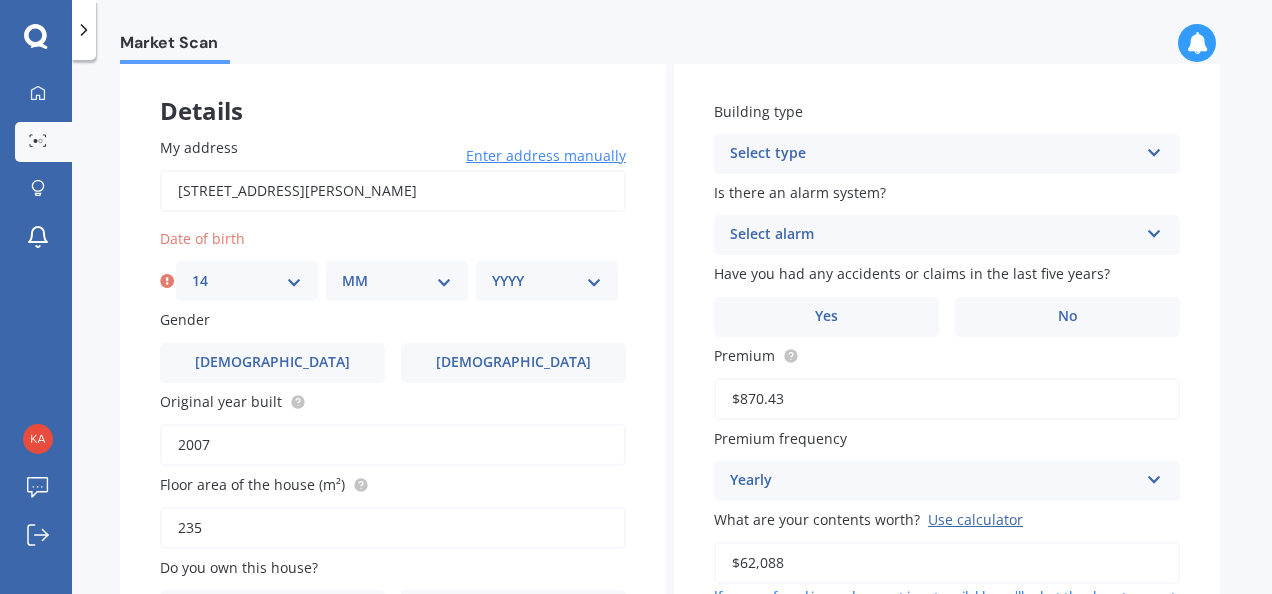 click on "MM 01 02 03 04 05 06 07 08 09 10 11 12" at bounding box center [397, 281] 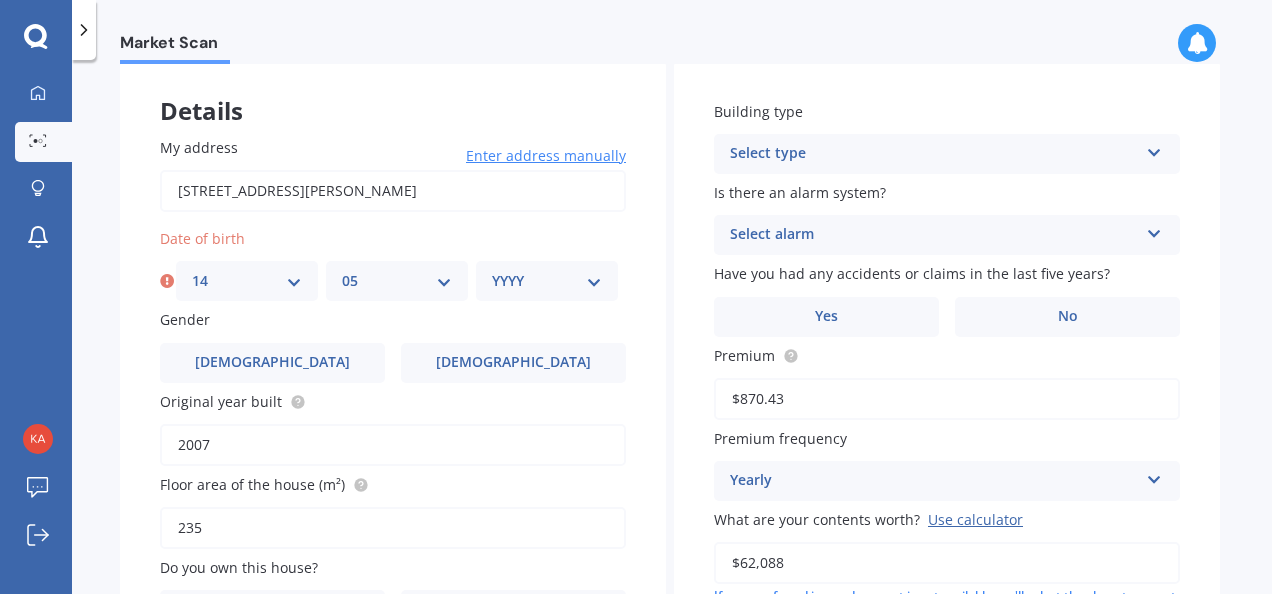 click on "MM 01 02 03 04 05 06 07 08 09 10 11 12" at bounding box center [397, 281] 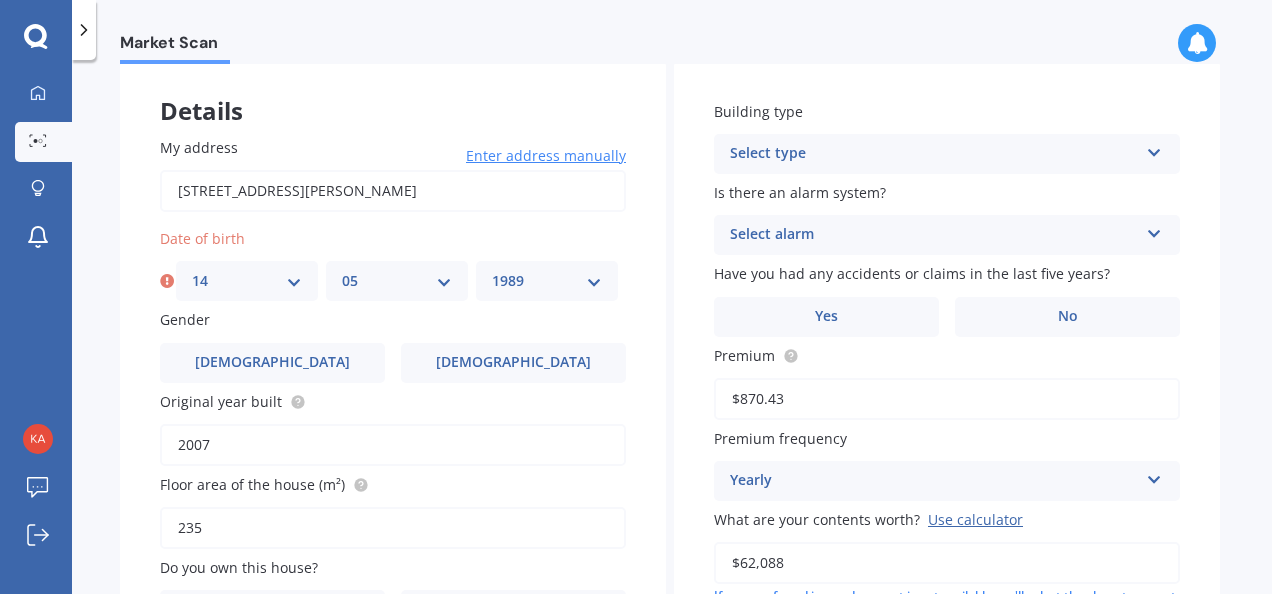 click on "YYYY 2009 2008 2007 2006 2005 2004 2003 2002 2001 2000 1999 1998 1997 1996 1995 1994 1993 1992 1991 1990 1989 1988 1987 1986 1985 1984 1983 1982 1981 1980 1979 1978 1977 1976 1975 1974 1973 1972 1971 1970 1969 1968 1967 1966 1965 1964 1963 1962 1961 1960 1959 1958 1957 1956 1955 1954 1953 1952 1951 1950 1949 1948 1947 1946 1945 1944 1943 1942 1941 1940 1939 1938 1937 1936 1935 1934 1933 1932 1931 1930 1929 1928 1927 1926 1925 1924 1923 1922 1921 1920 1919 1918 1917 1916 1915 1914 1913 1912 1911 1910" at bounding box center [547, 281] 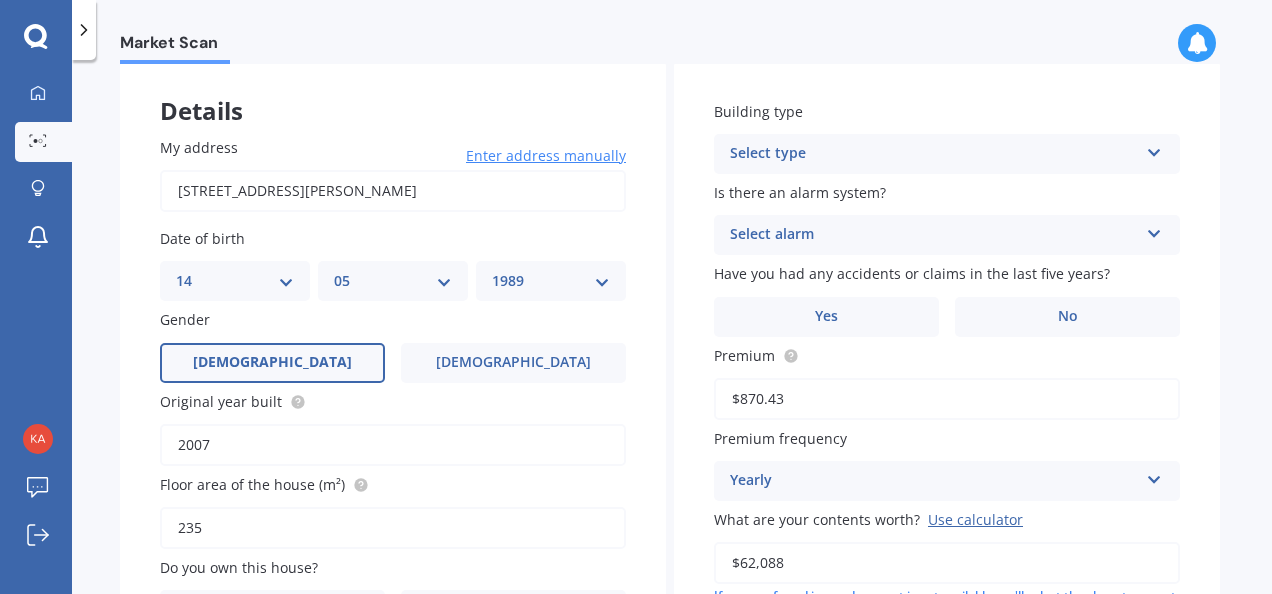 click on "[DEMOGRAPHIC_DATA]" at bounding box center (272, 363) 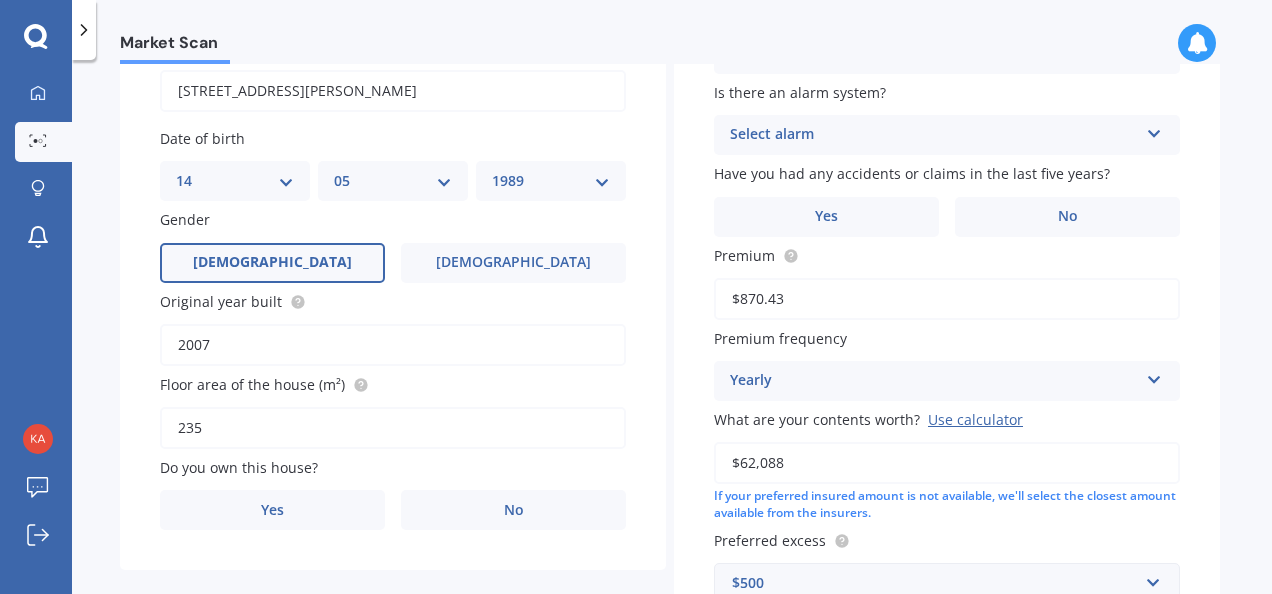 scroll, scrollTop: 300, scrollLeft: 0, axis: vertical 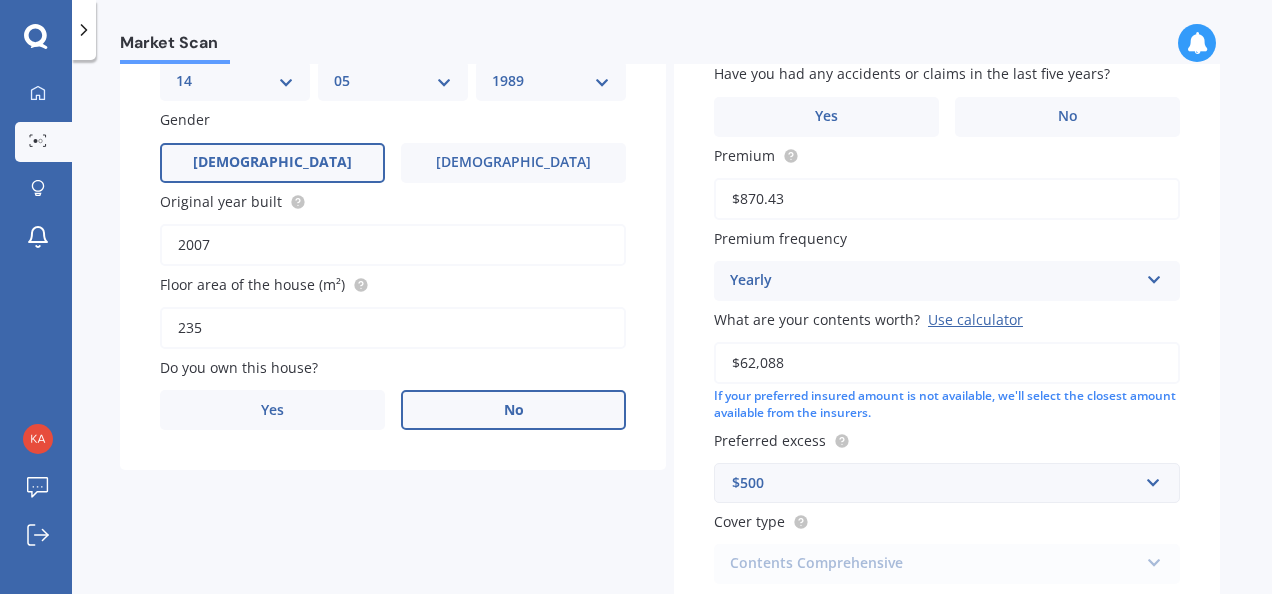 click on "No" at bounding box center [513, 410] 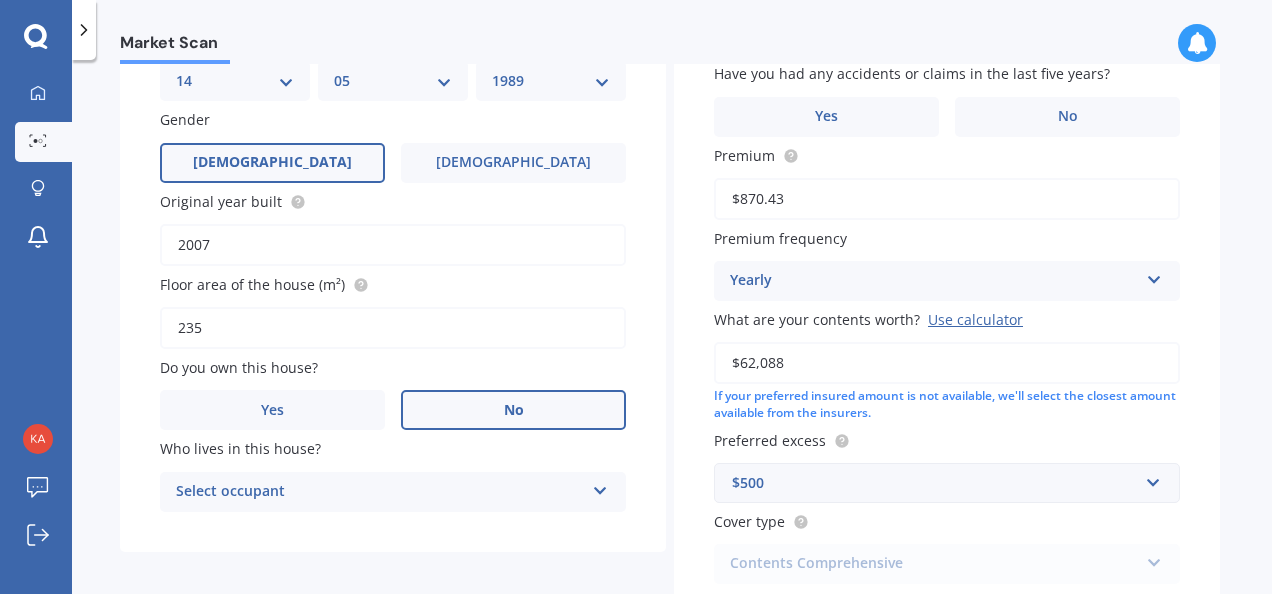 click on "Select occupant" at bounding box center [380, 492] 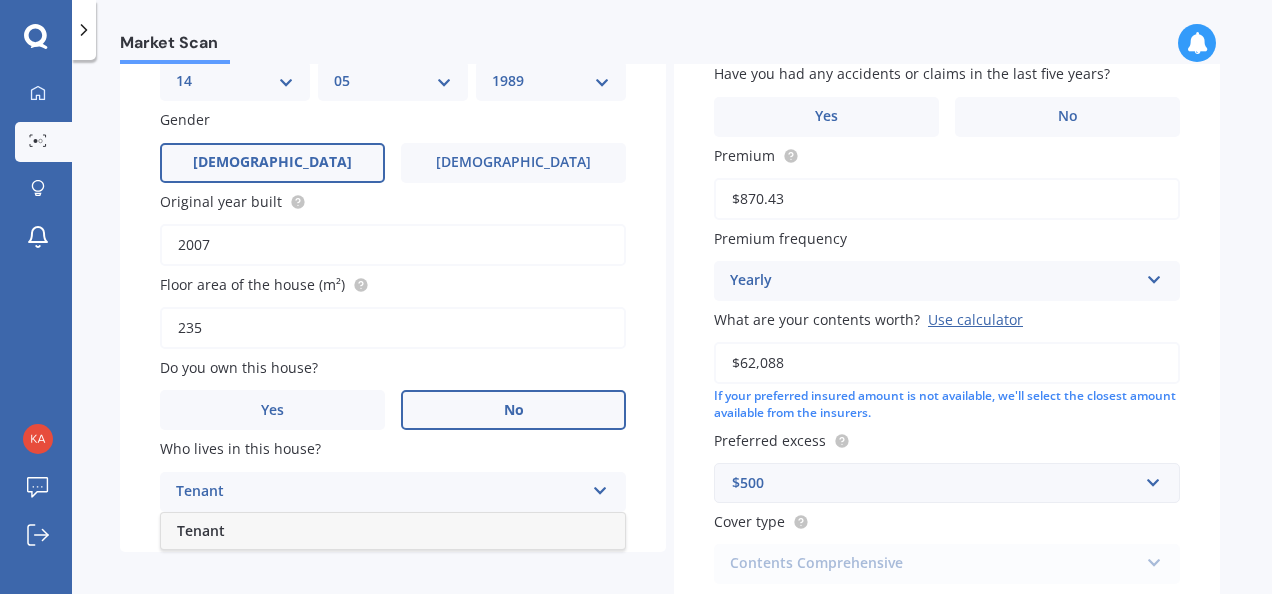 click on "Tenant" at bounding box center [393, 531] 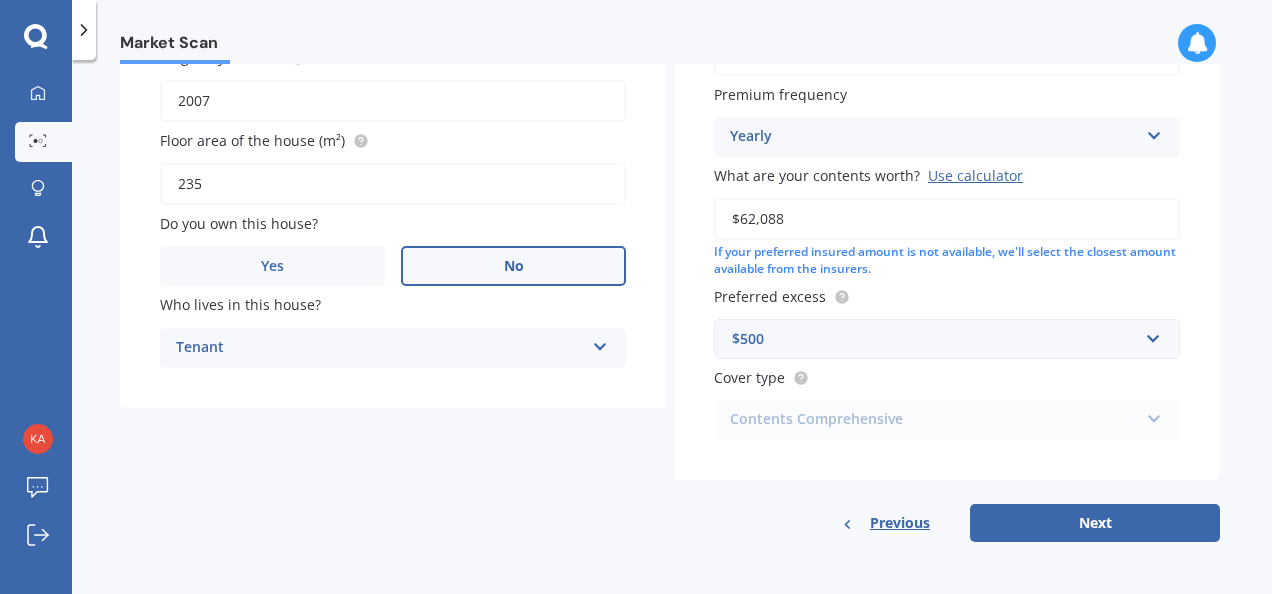scroll, scrollTop: 447, scrollLeft: 0, axis: vertical 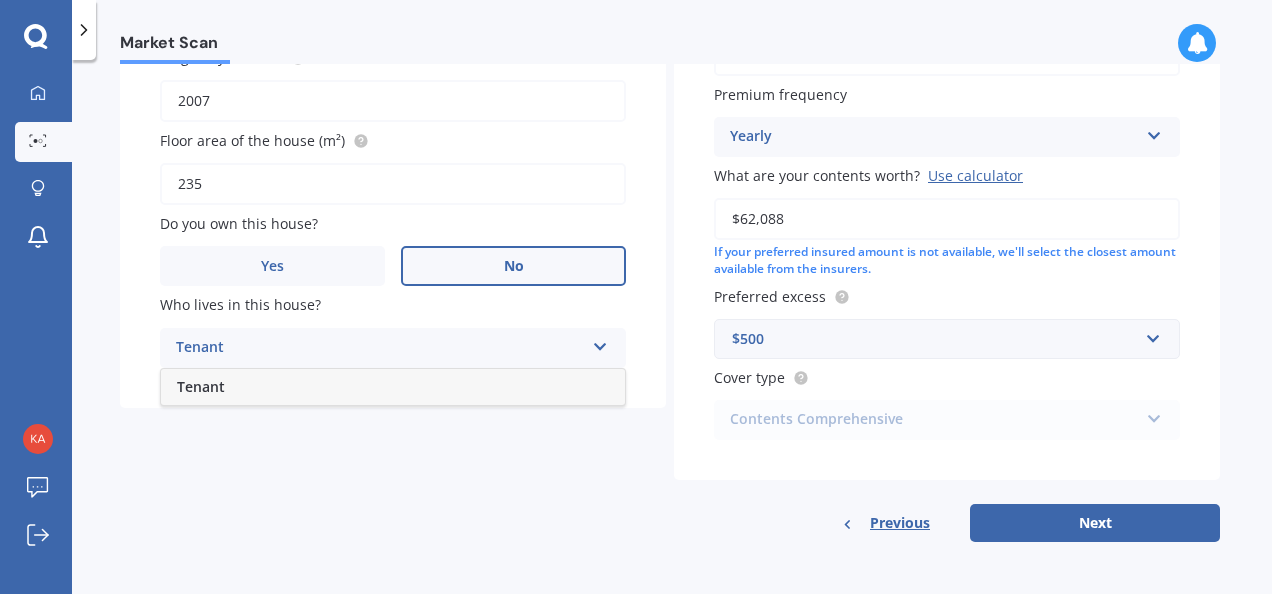 click on "Tenant" at bounding box center [380, 348] 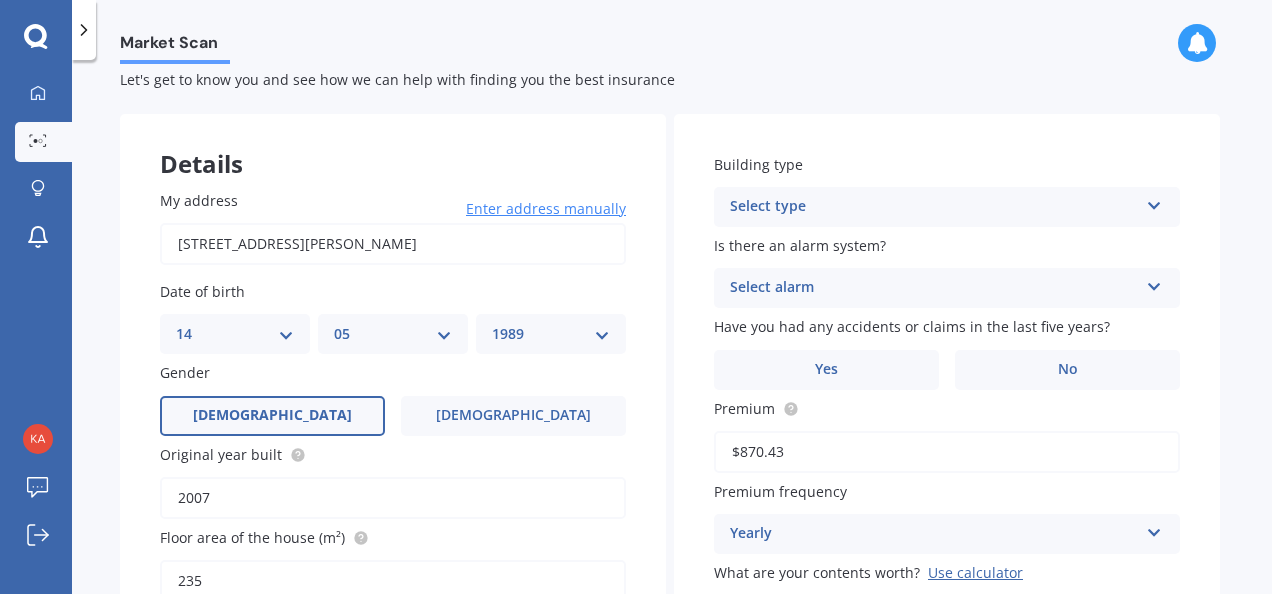 scroll, scrollTop: 0, scrollLeft: 0, axis: both 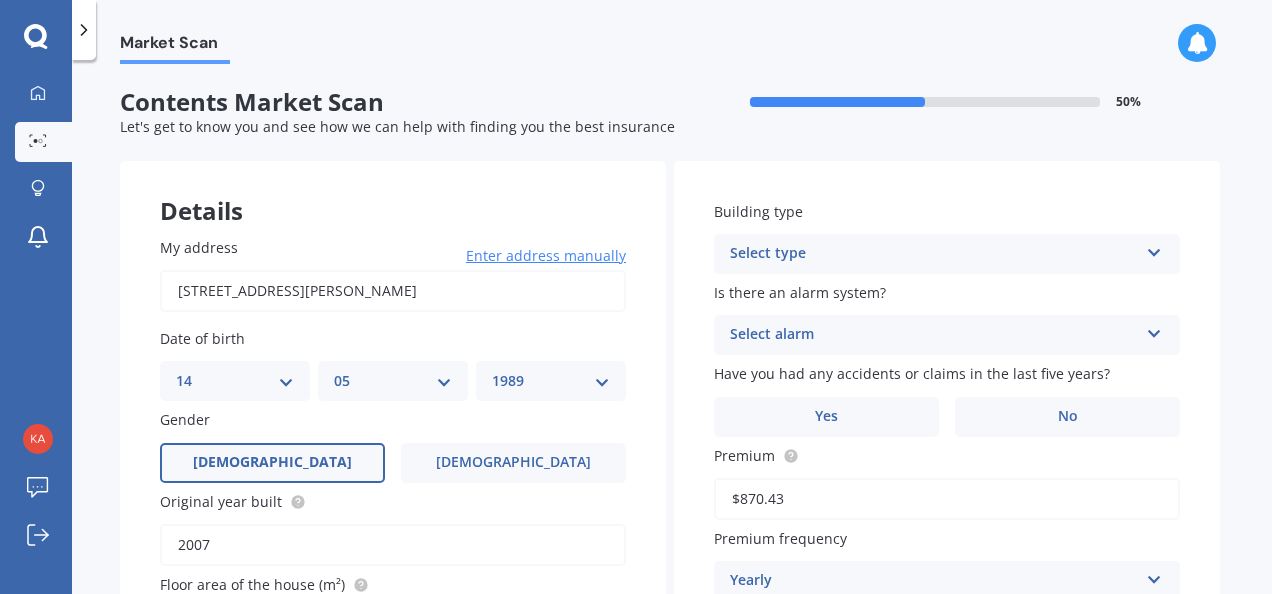 click on "Select type" at bounding box center (934, 254) 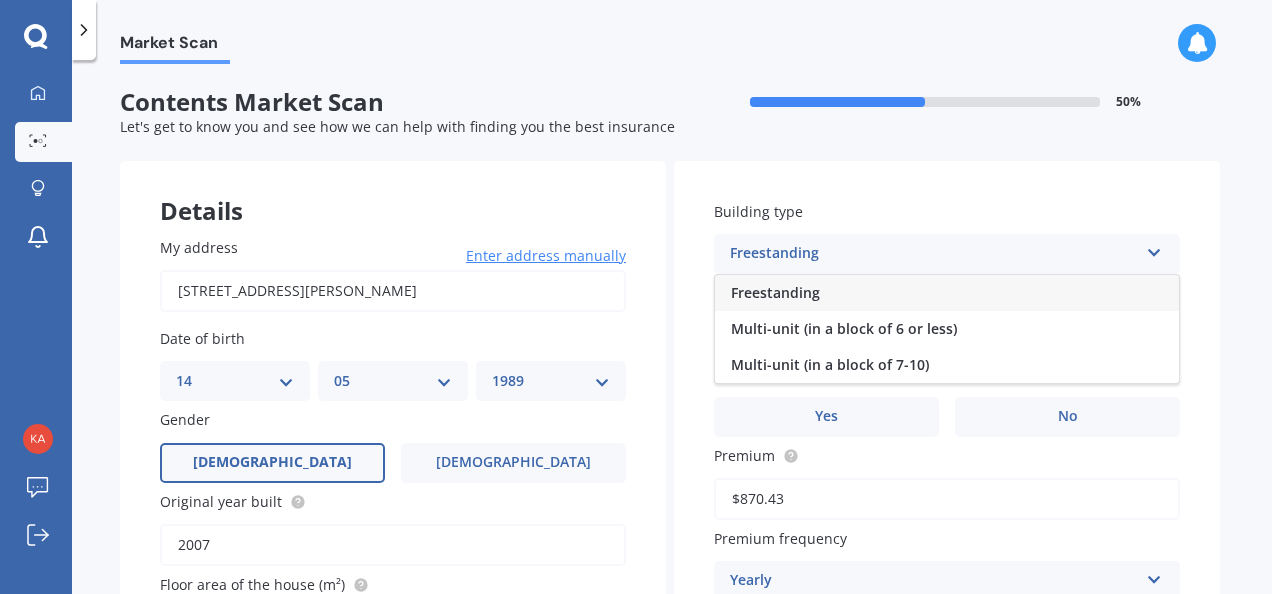 click on "Freestanding" at bounding box center [947, 293] 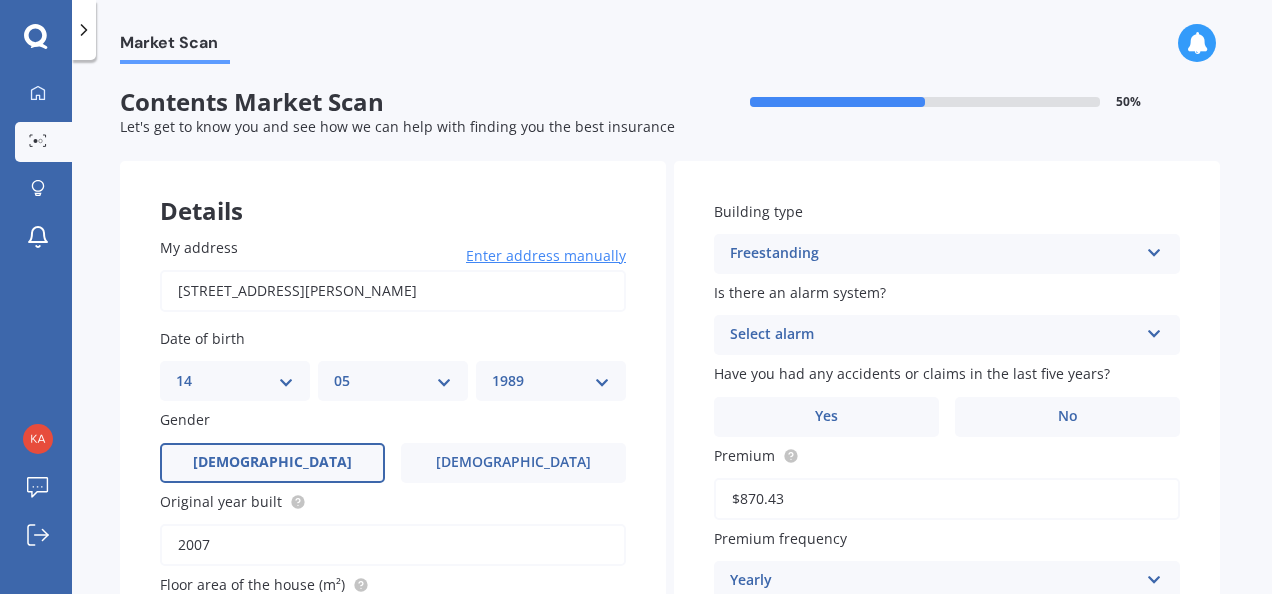 click on "Select alarm" at bounding box center [934, 335] 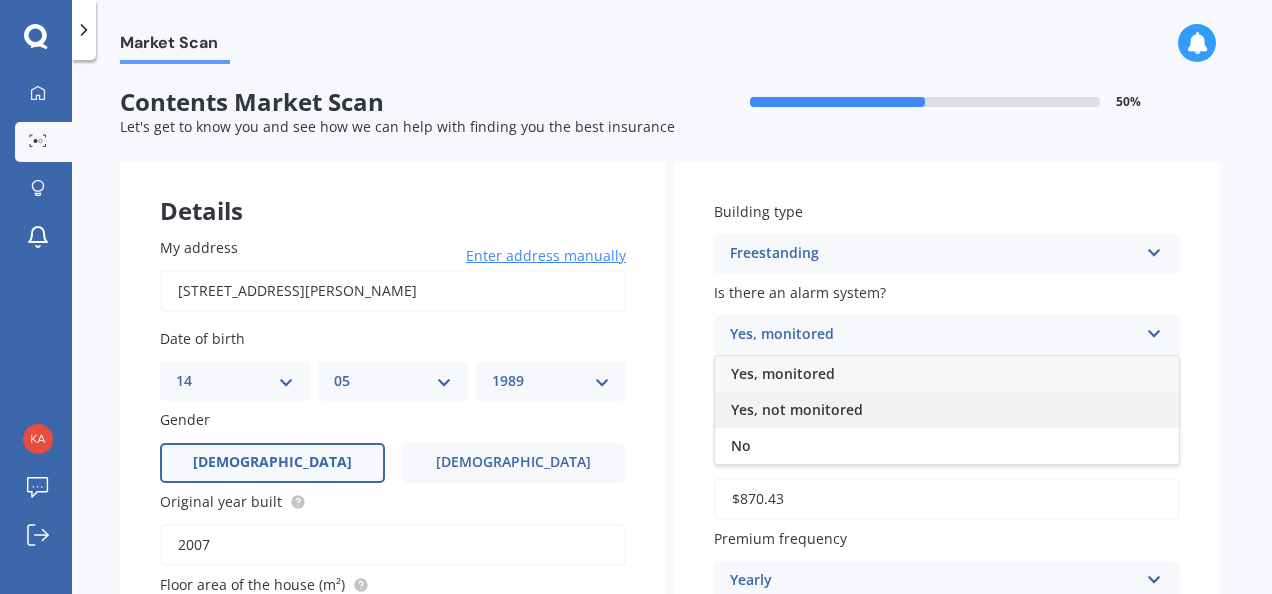 click on "Yes, not monitored" at bounding box center [797, 409] 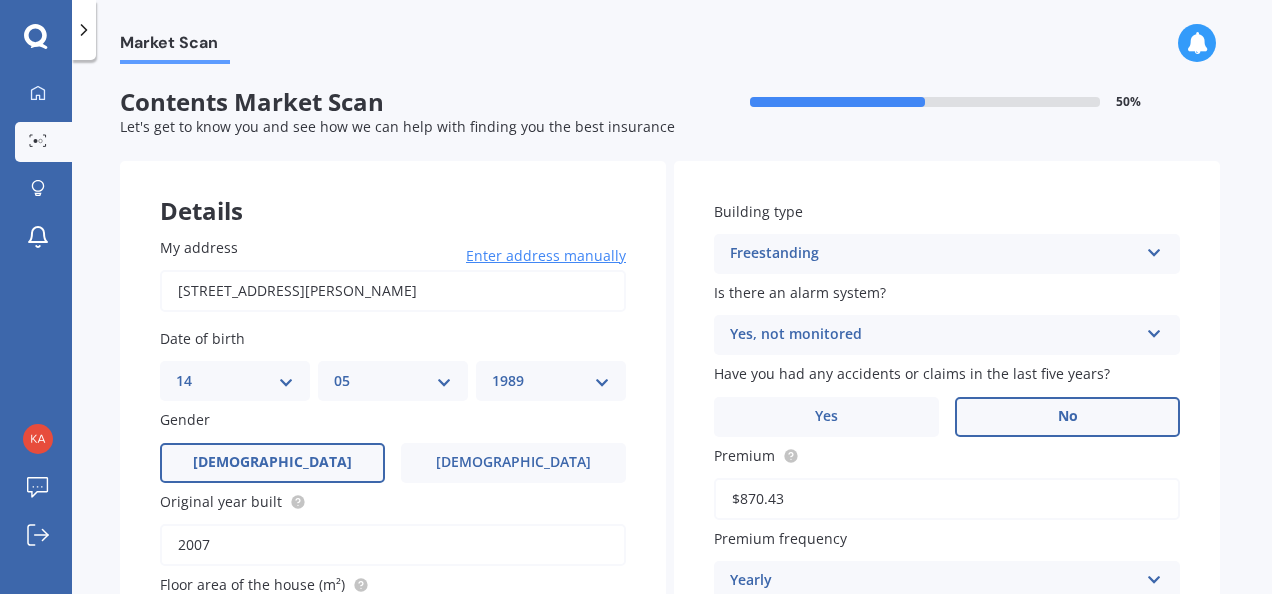 click on "No" at bounding box center [1067, 417] 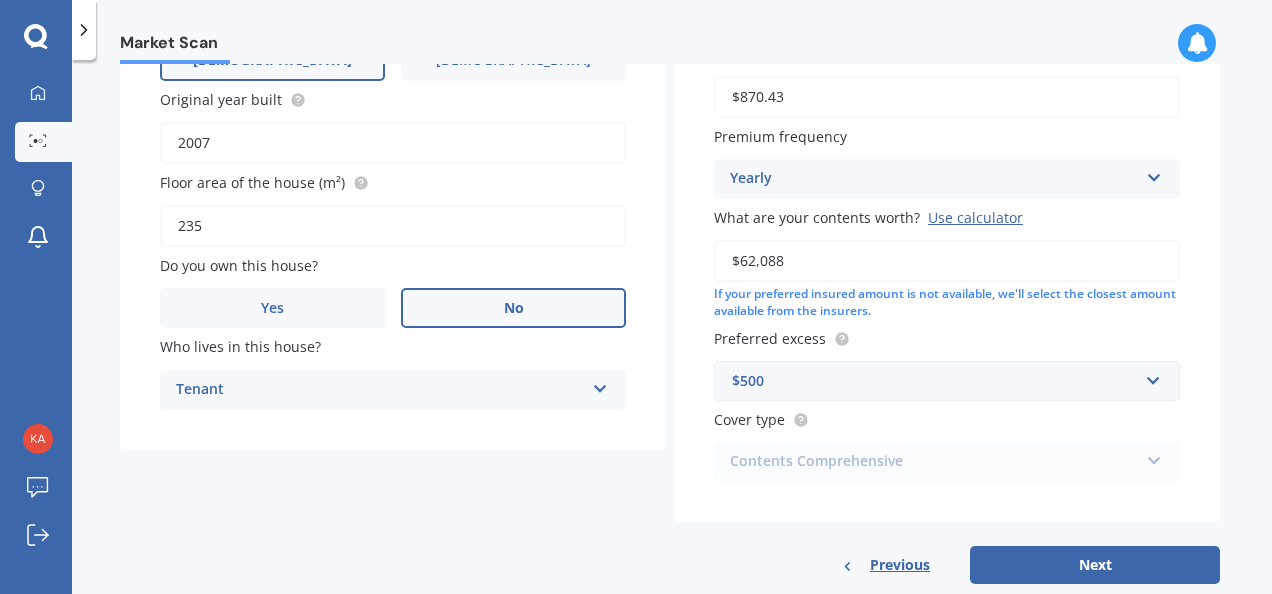 scroll, scrollTop: 447, scrollLeft: 0, axis: vertical 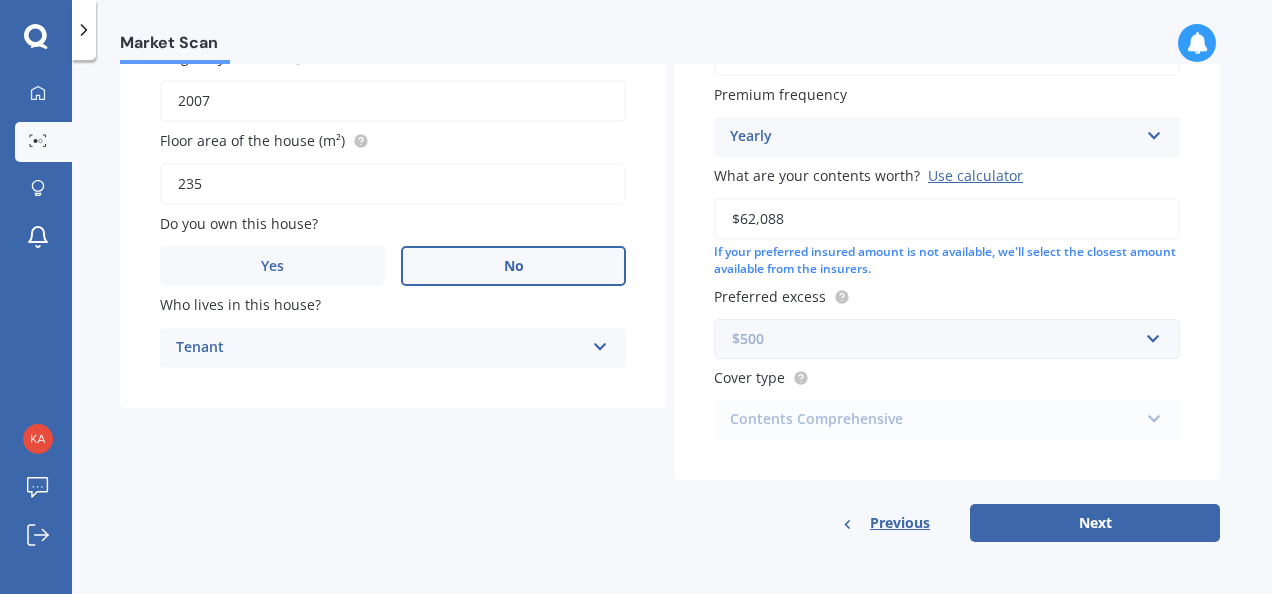 click at bounding box center (940, 339) 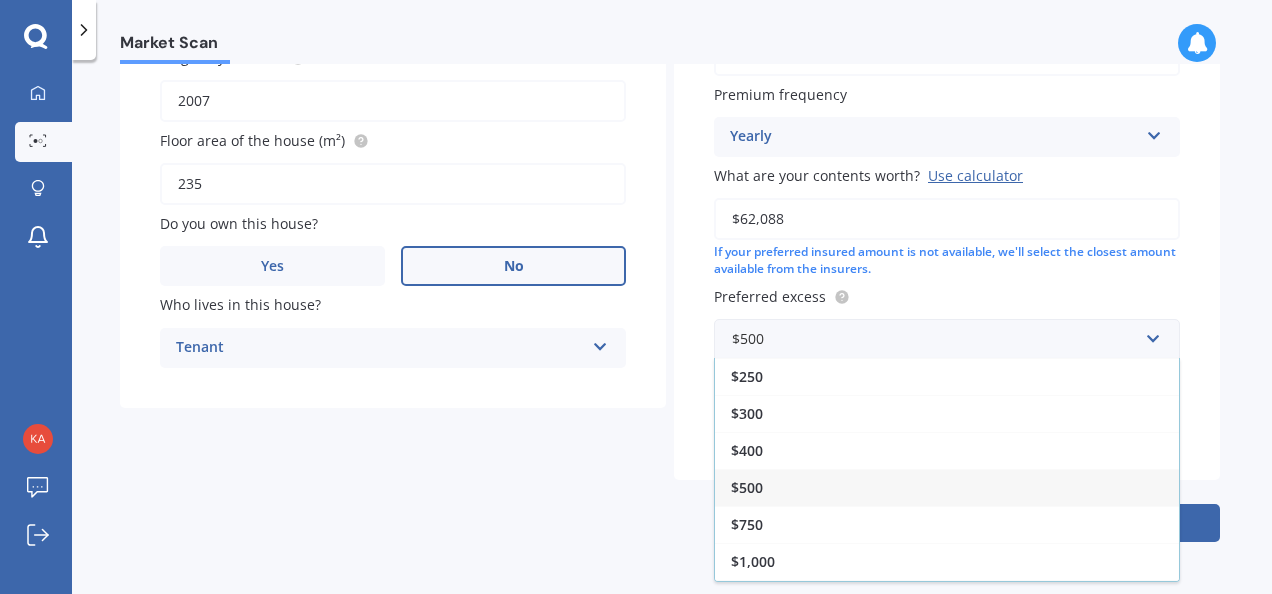 click on "Preferred excess" at bounding box center [943, 296] 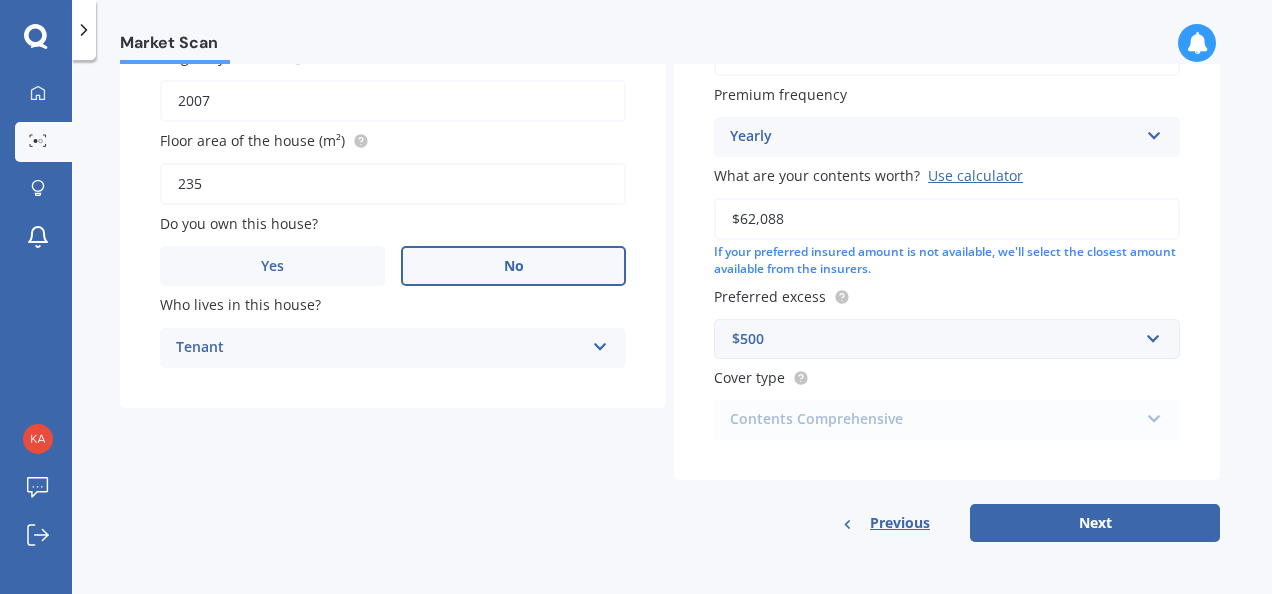 click on "Contents Comprehensive Contents Essential Contents Comprehensive" at bounding box center [947, 420] 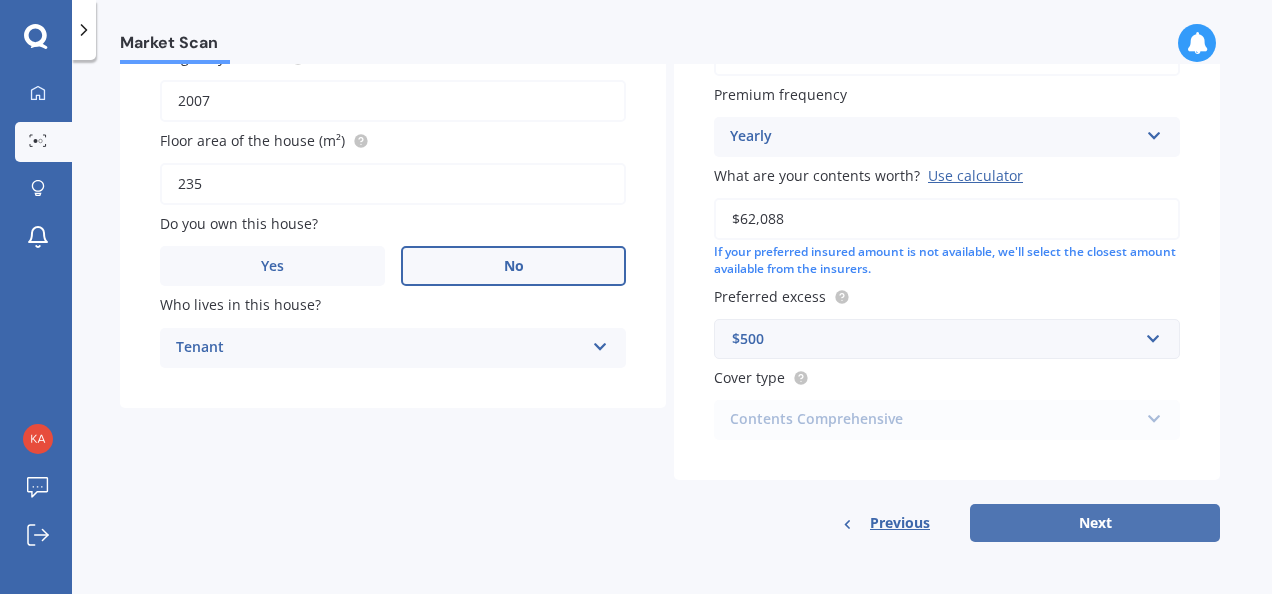 click on "Next" at bounding box center (1095, 523) 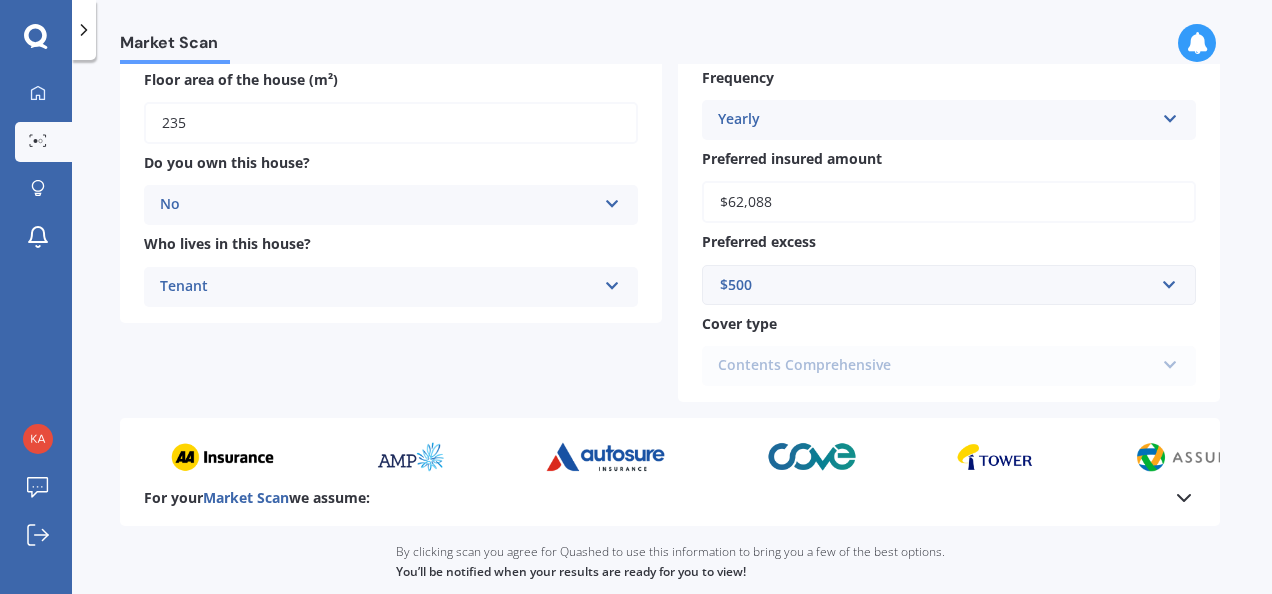 scroll, scrollTop: 500, scrollLeft: 0, axis: vertical 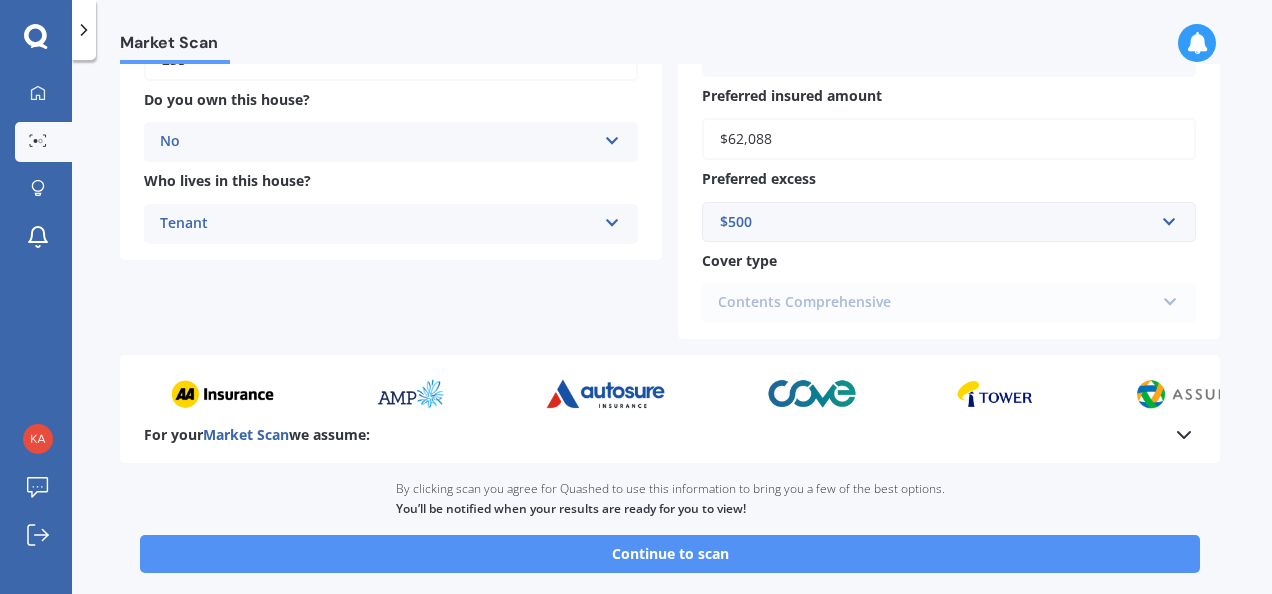 click on "Continue to scan" at bounding box center [670, 554] 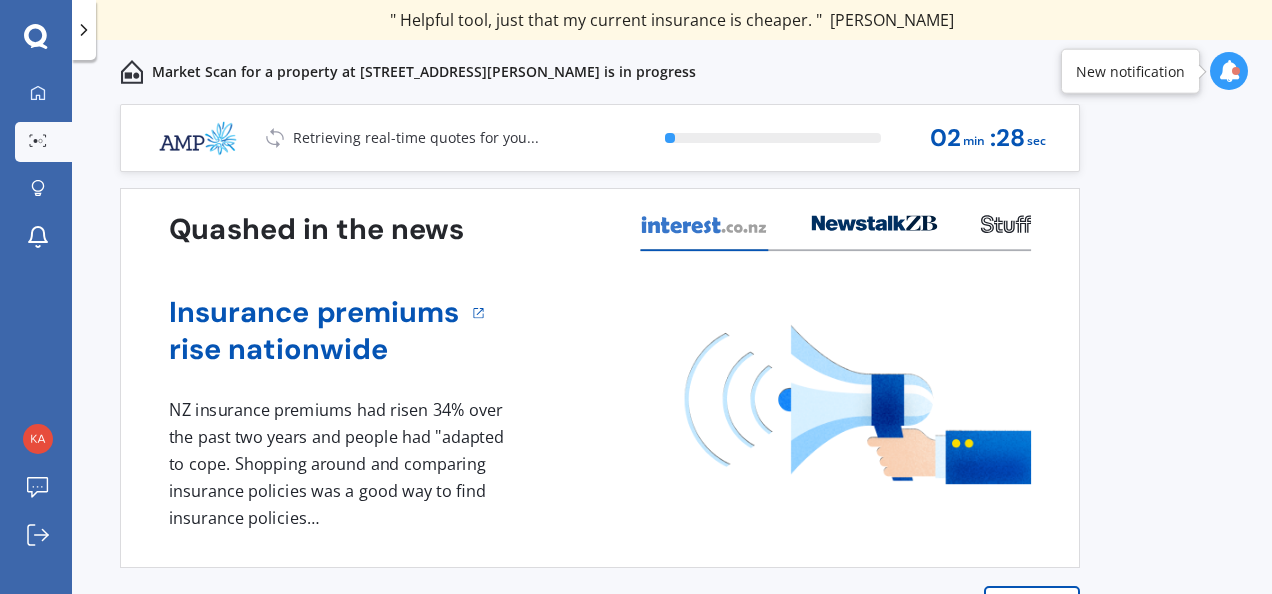 scroll, scrollTop: 52, scrollLeft: 0, axis: vertical 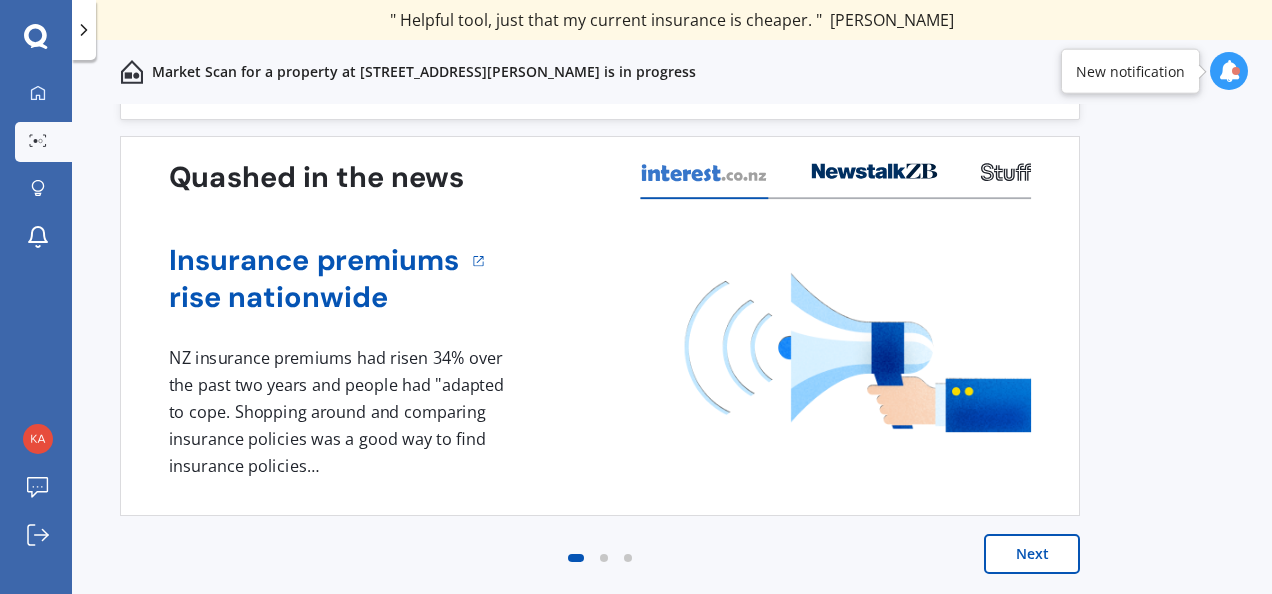 click on "Next" at bounding box center (1032, 554) 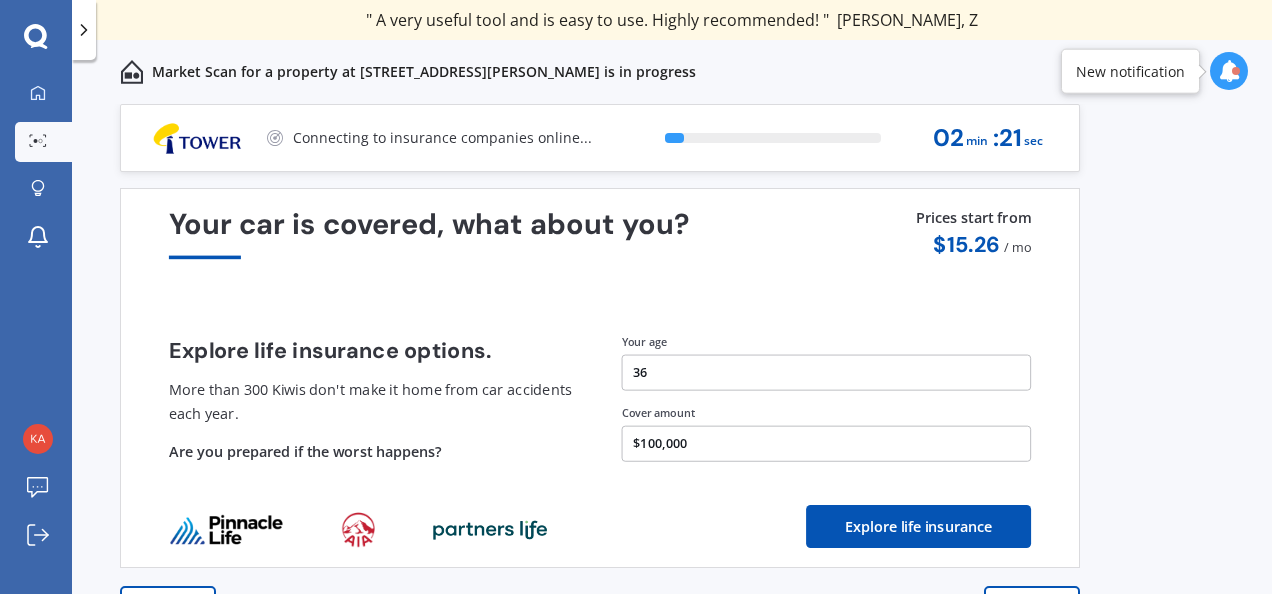 scroll, scrollTop: 52, scrollLeft: 0, axis: vertical 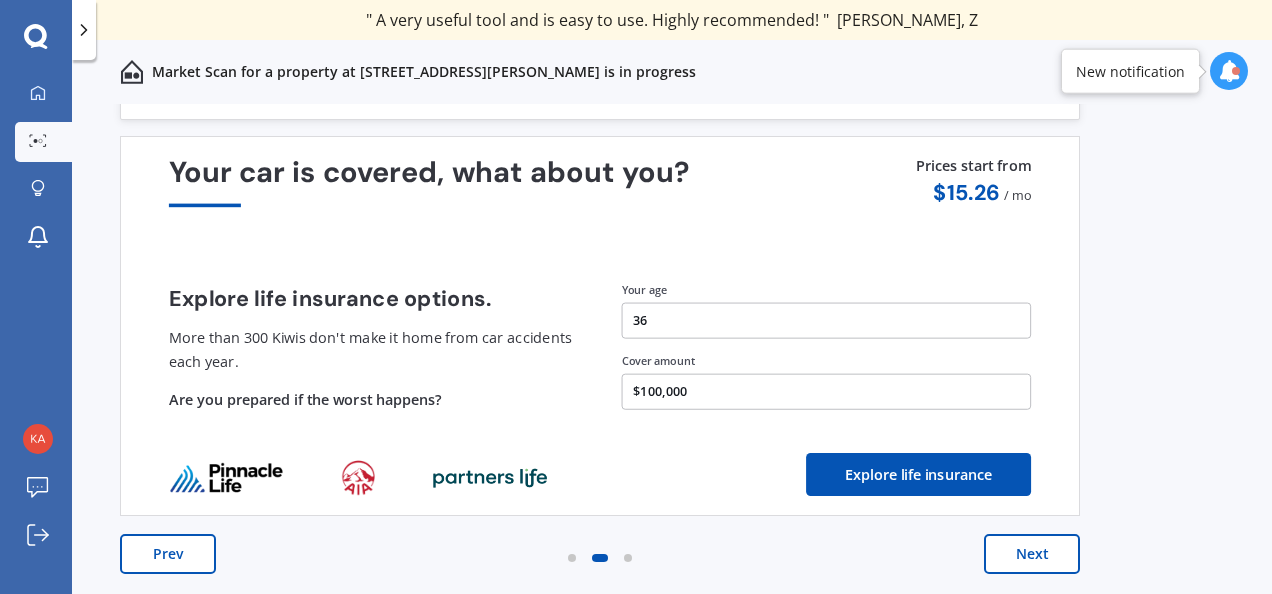 click on "Next" at bounding box center (1032, 554) 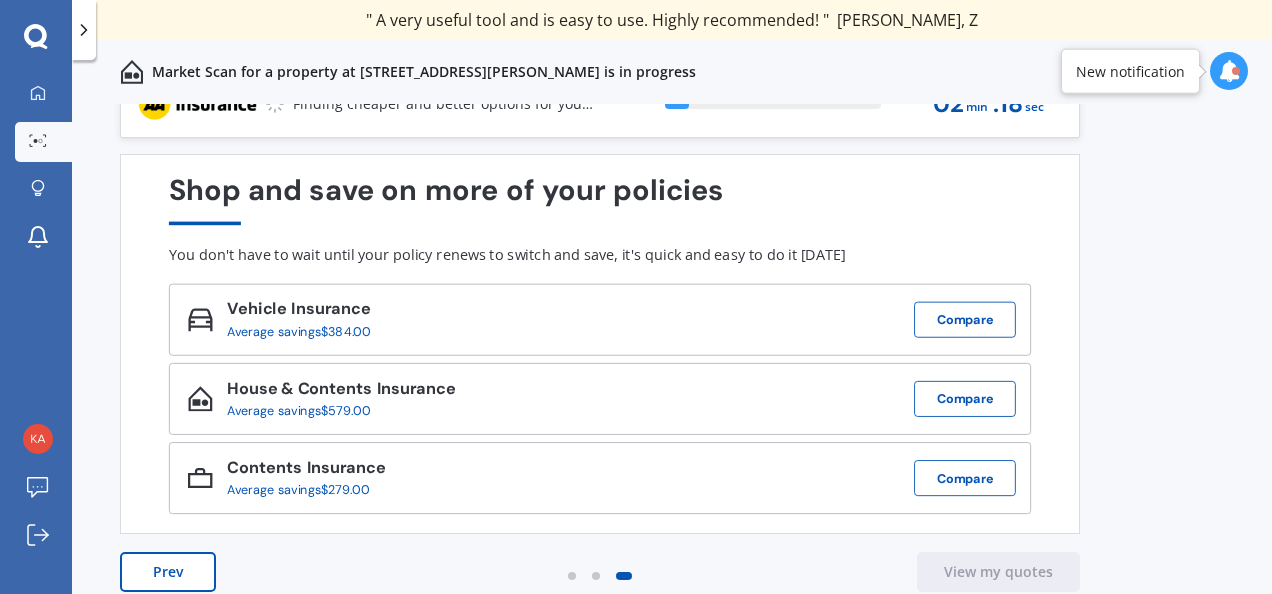 scroll, scrollTop: 52, scrollLeft: 0, axis: vertical 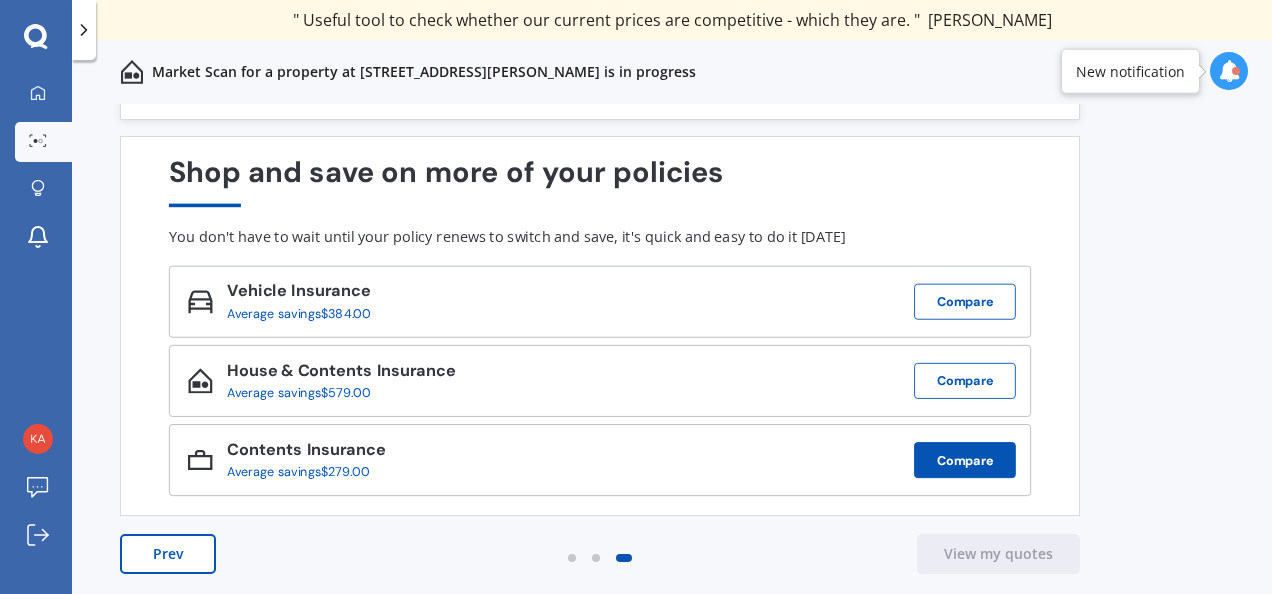 click on "Compare" at bounding box center [965, 460] 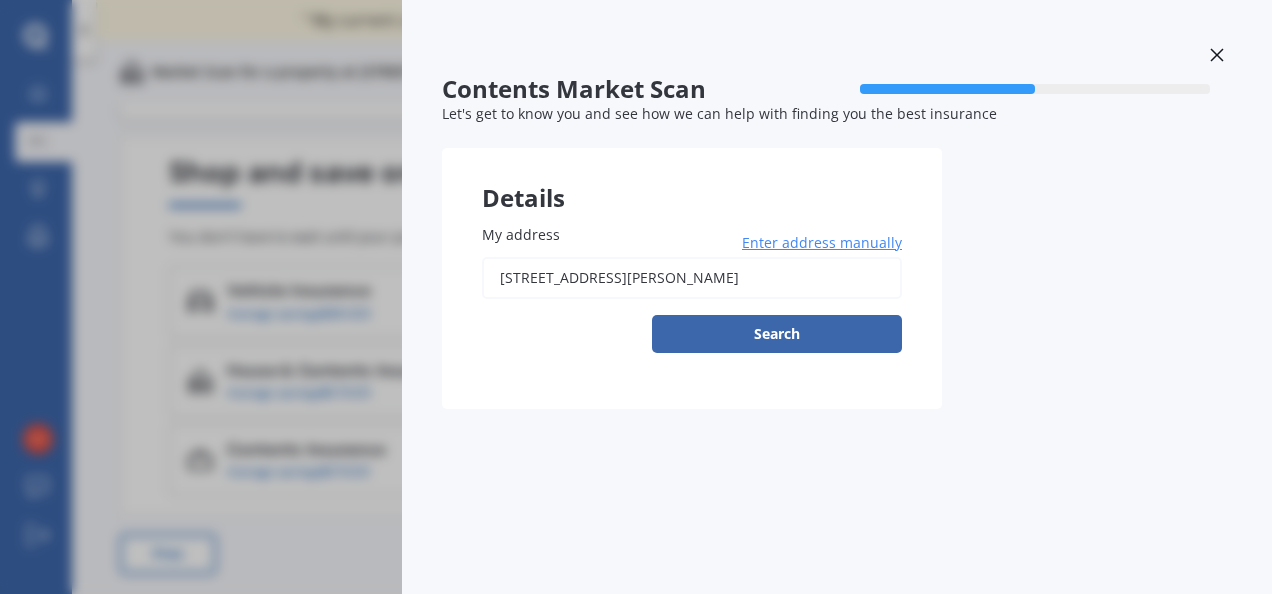 click 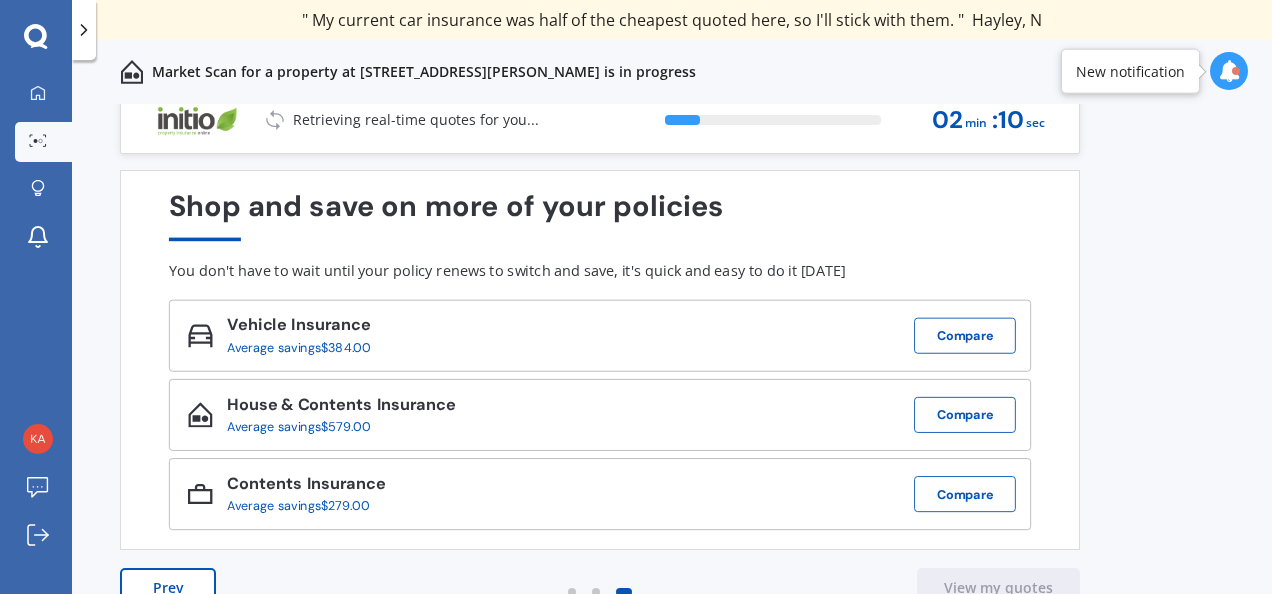 scroll, scrollTop: 0, scrollLeft: 0, axis: both 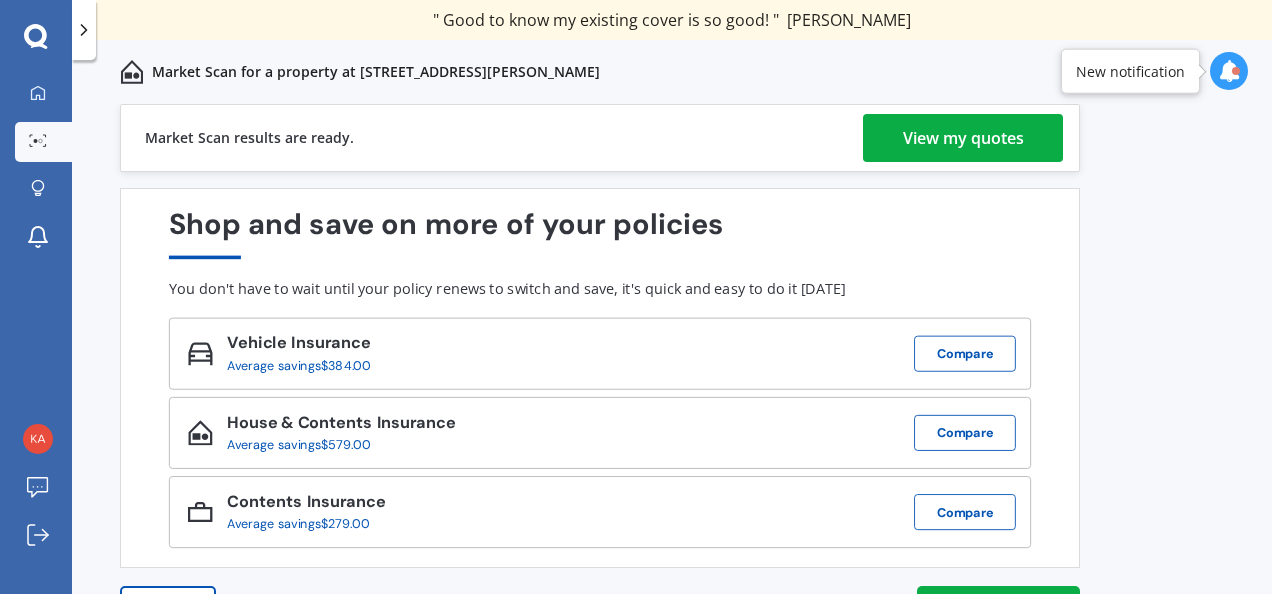 click on "View my quotes" at bounding box center [963, 138] 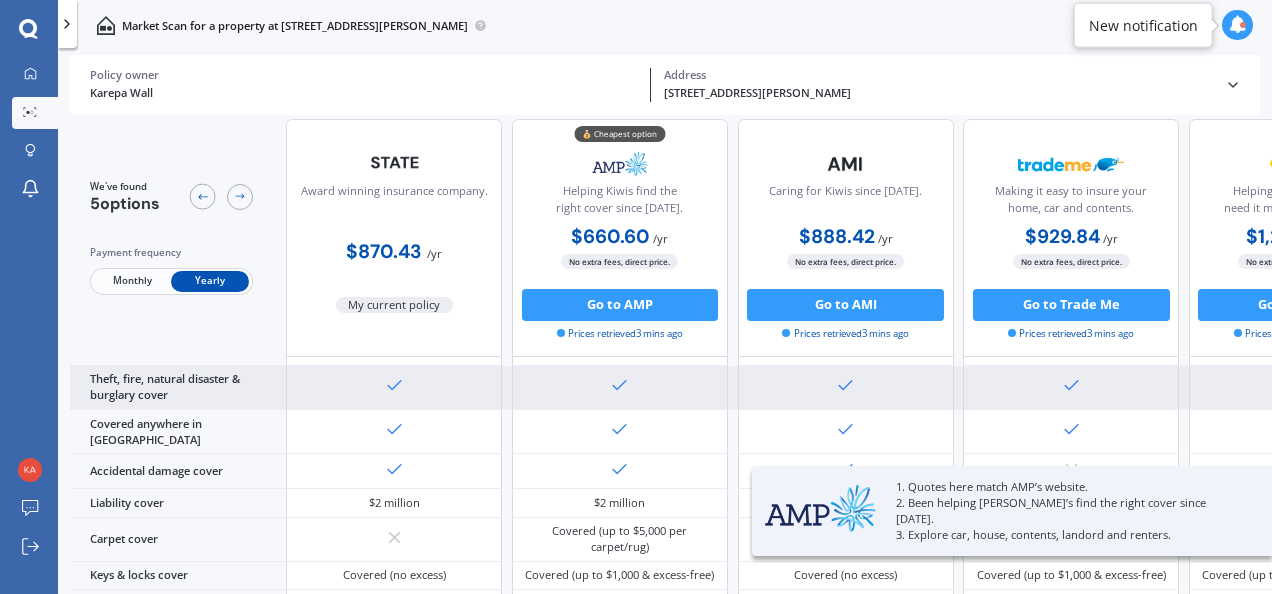 scroll, scrollTop: 0, scrollLeft: 0, axis: both 